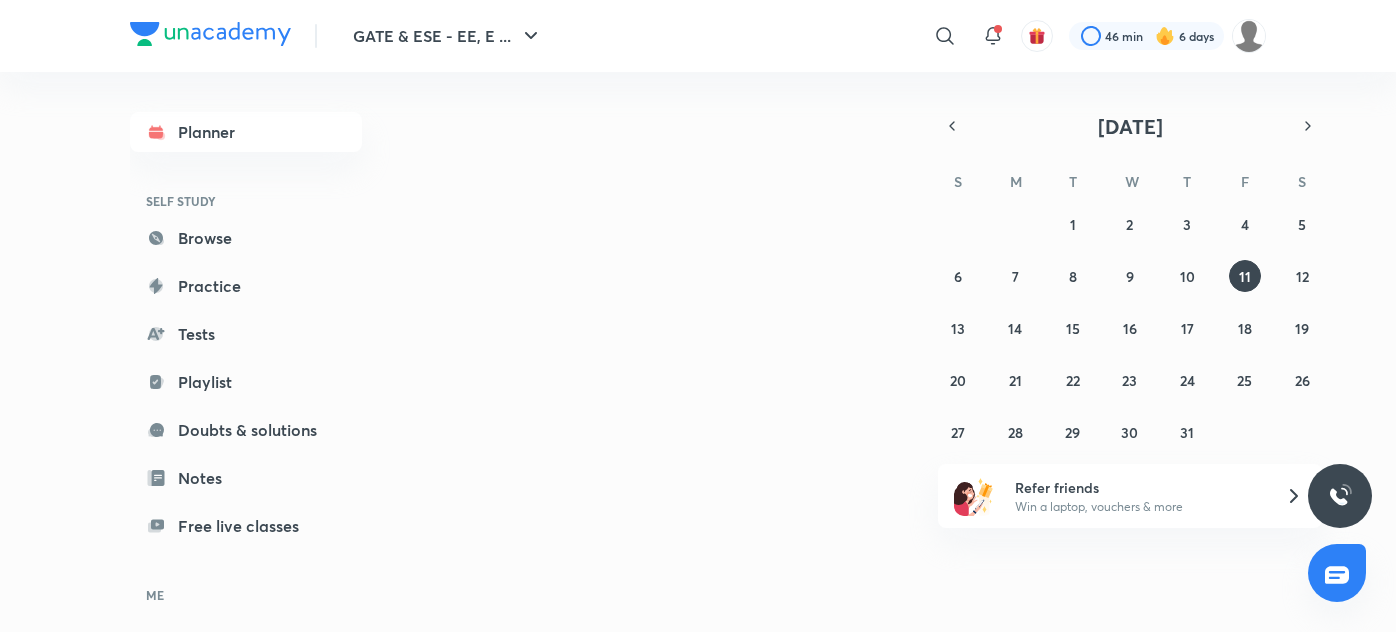 scroll, scrollTop: 0, scrollLeft: 0, axis: both 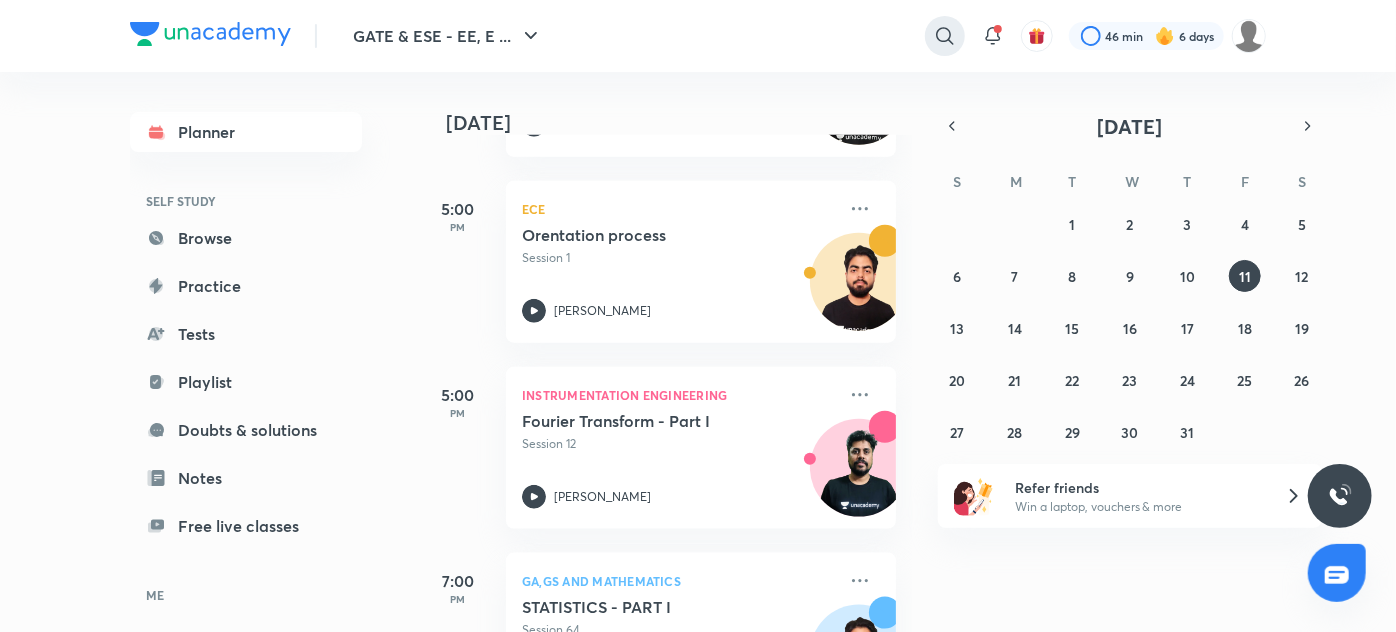 click 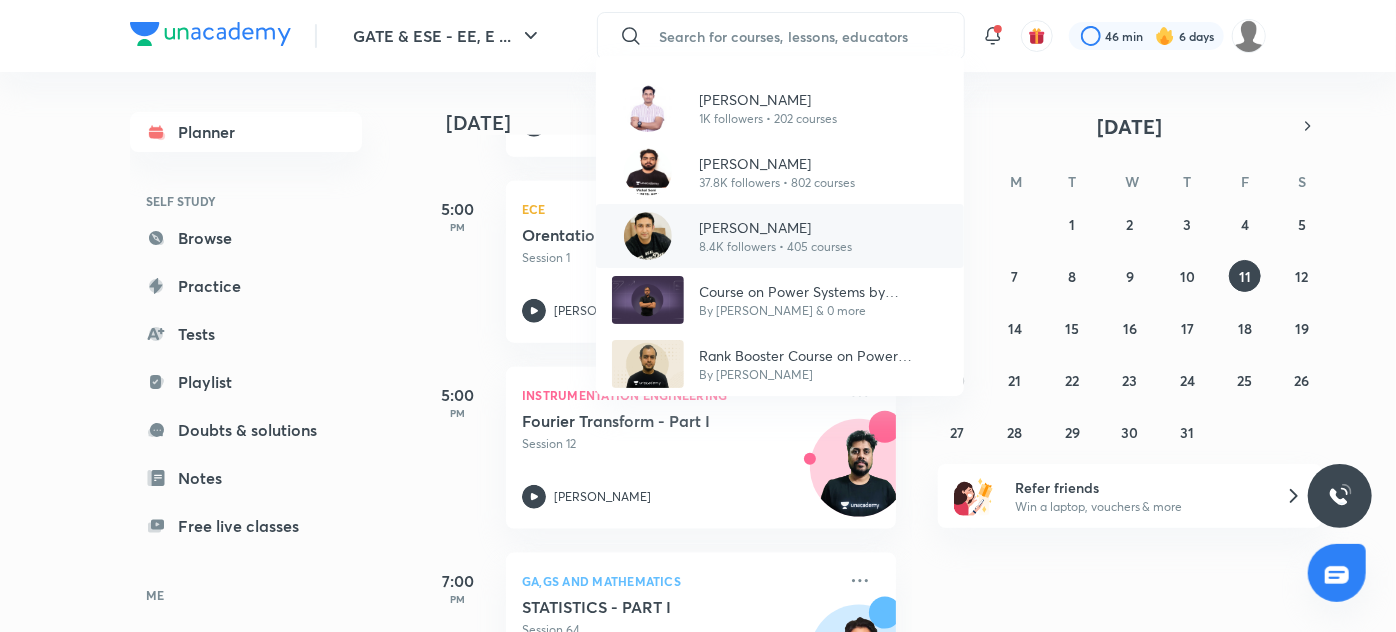 click at bounding box center (648, 236) 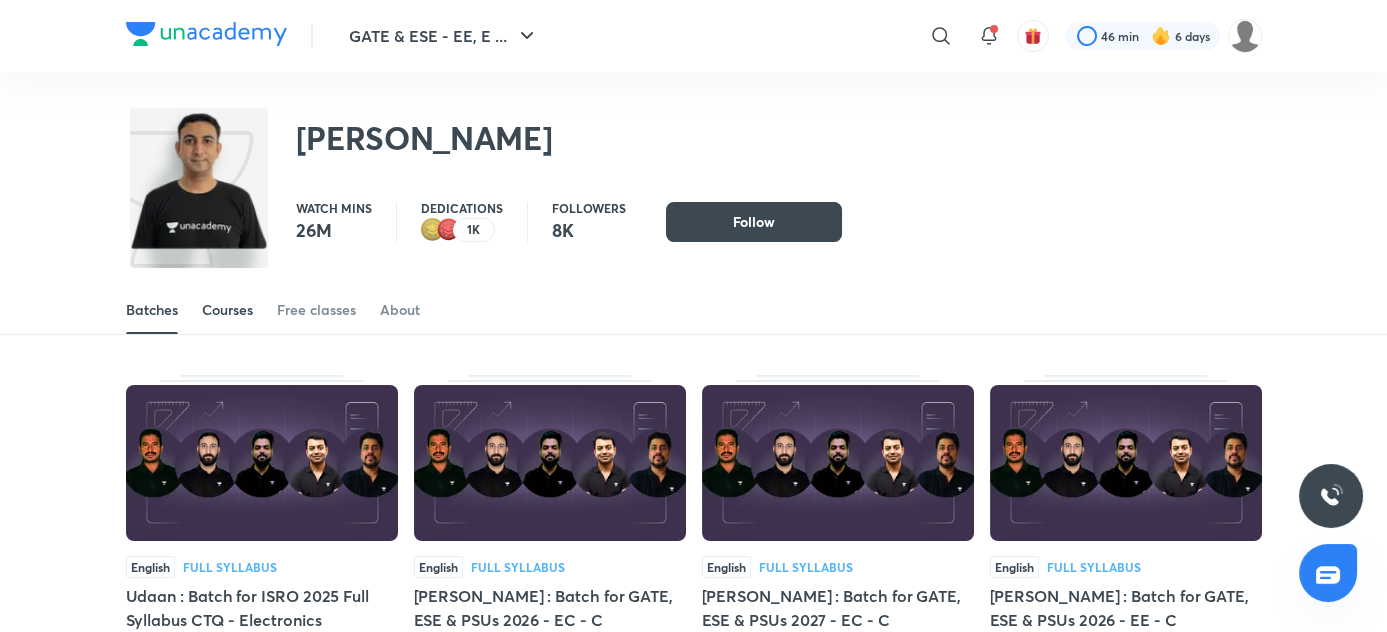 click on "Courses" at bounding box center [227, 310] 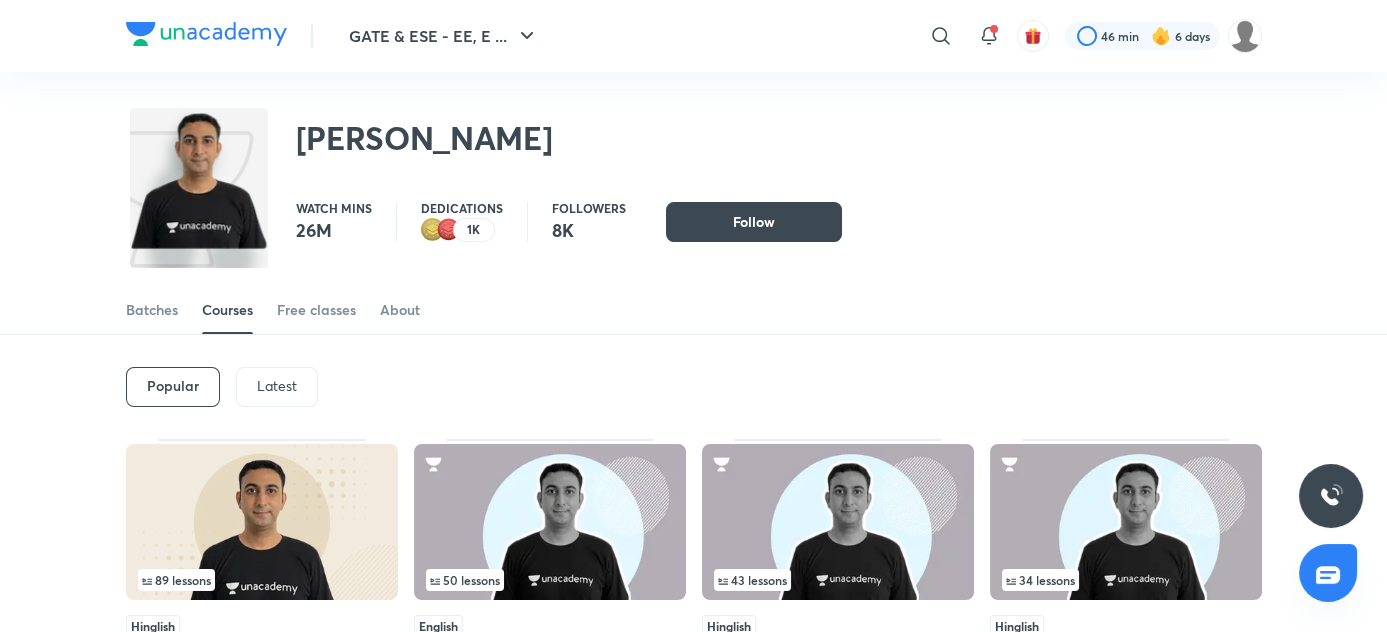 click on "Latest" at bounding box center (277, 386) 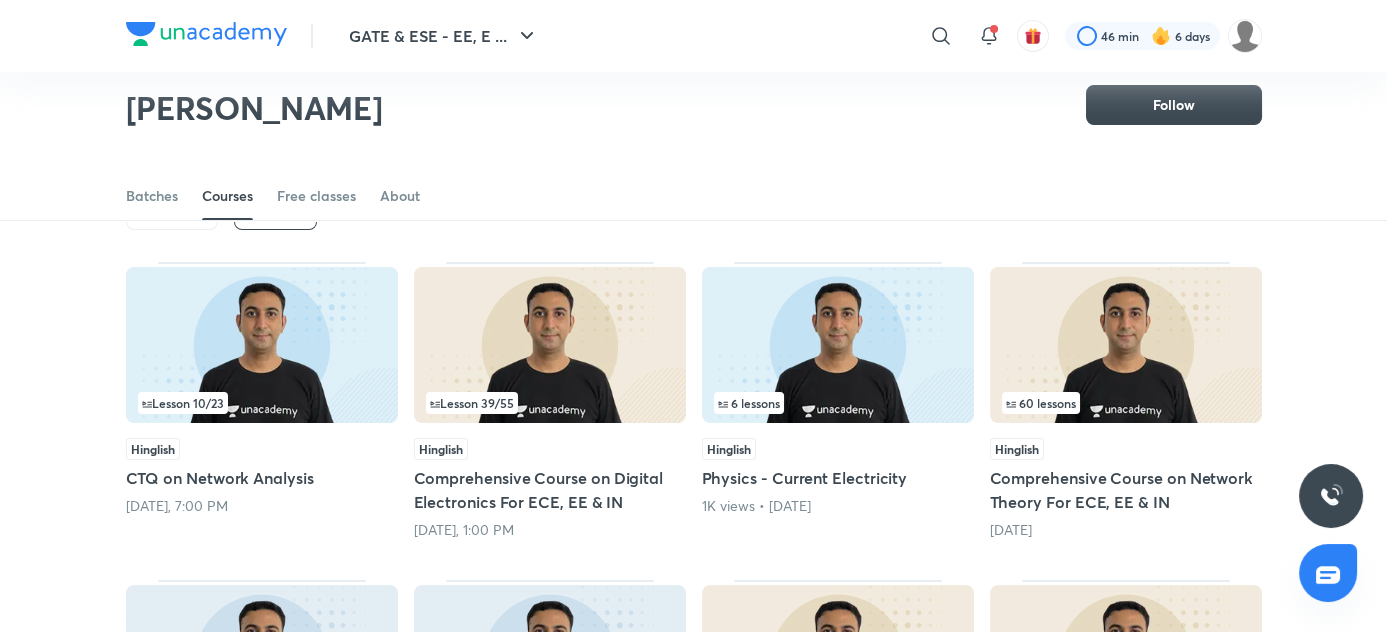 scroll, scrollTop: 118, scrollLeft: 0, axis: vertical 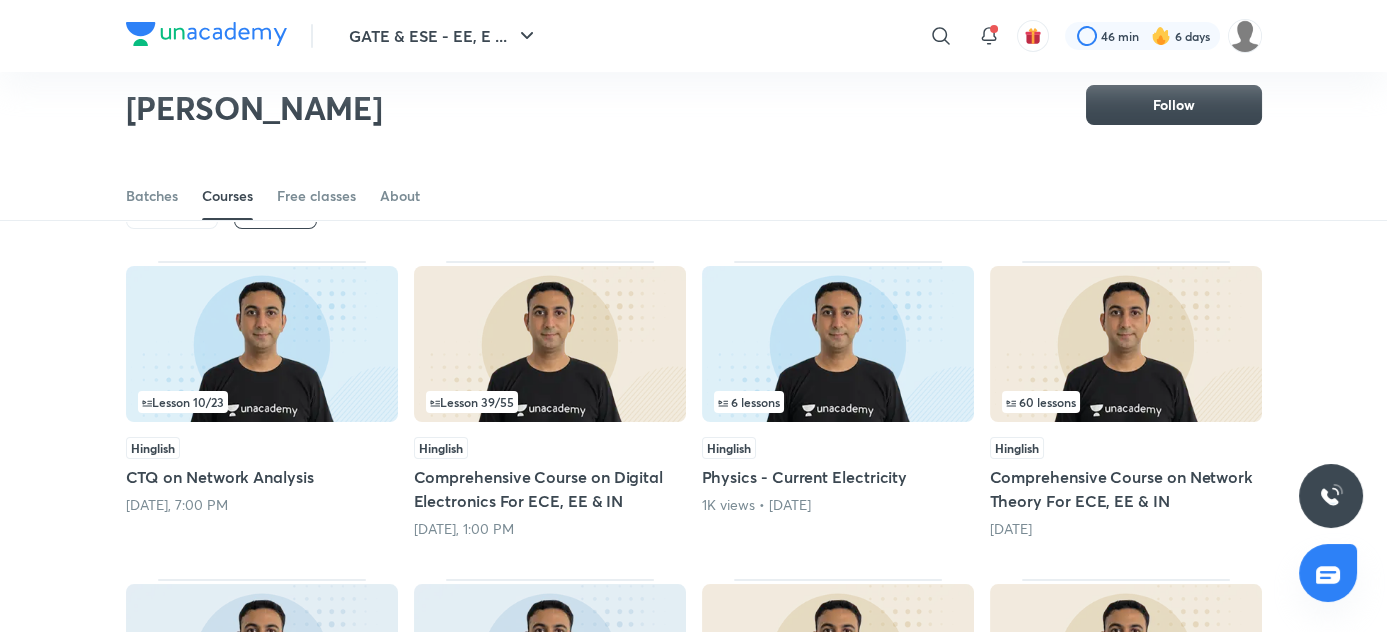 click on "Lesson   39 / 55" at bounding box center [550, 402] 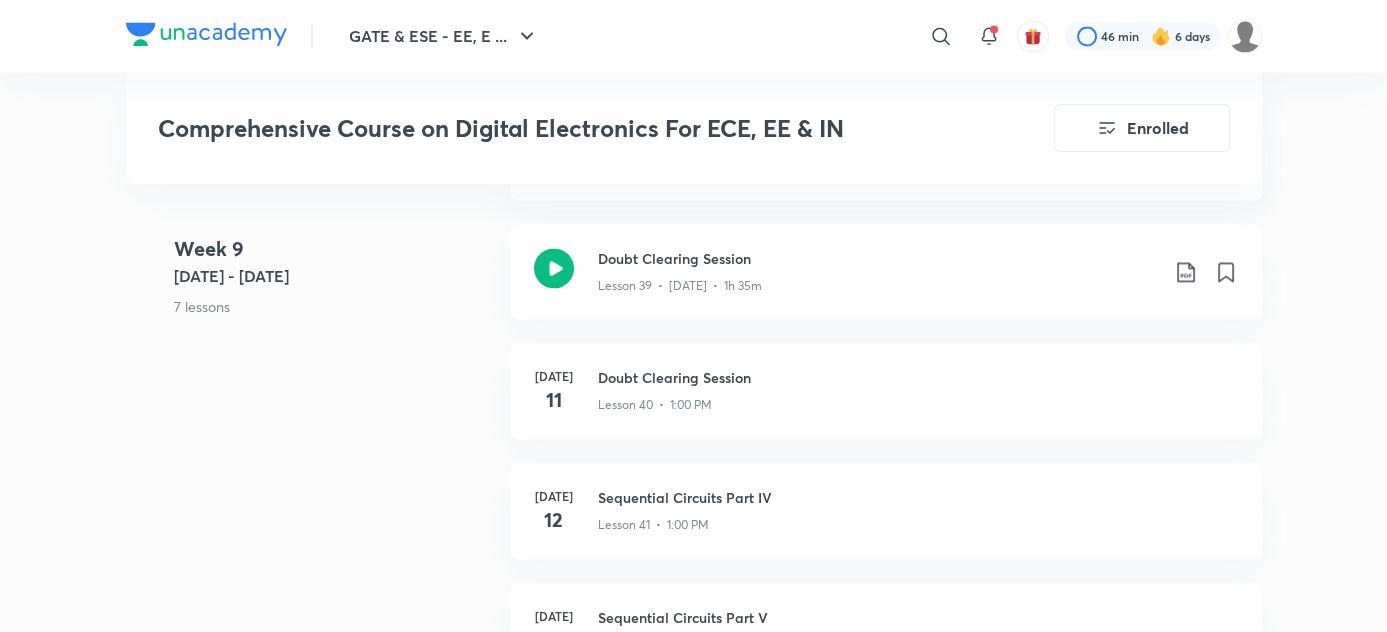 scroll, scrollTop: 6446, scrollLeft: 0, axis: vertical 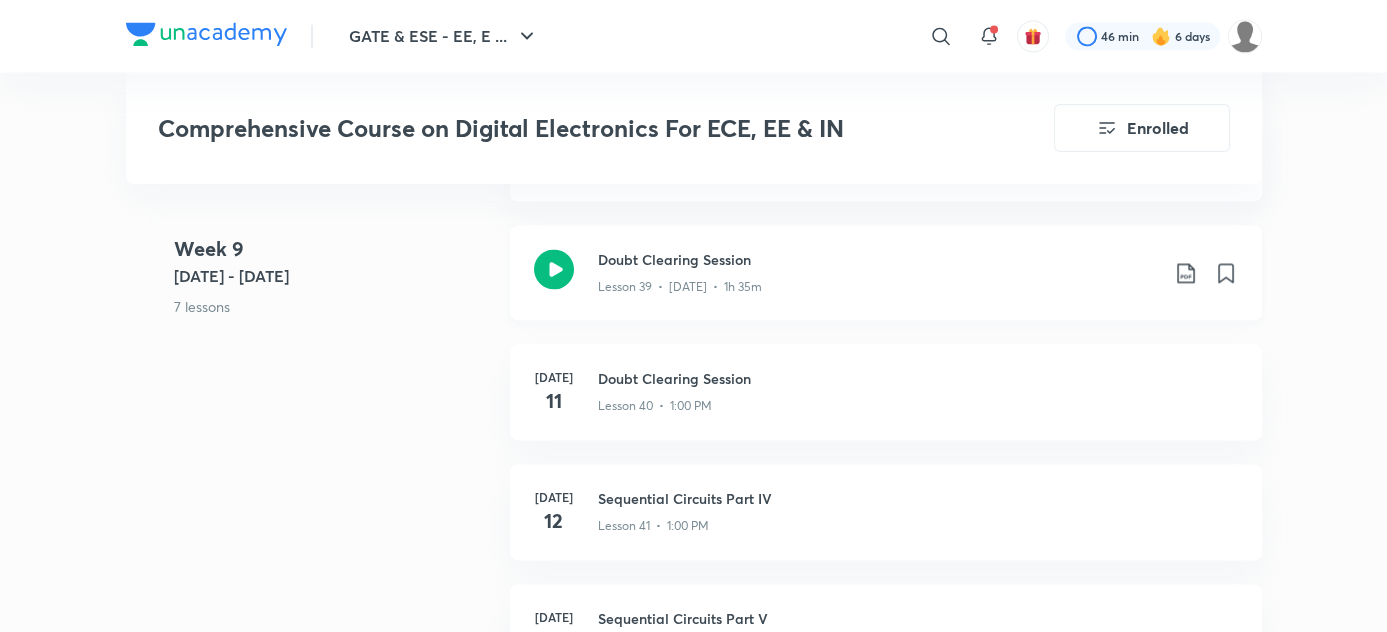 click 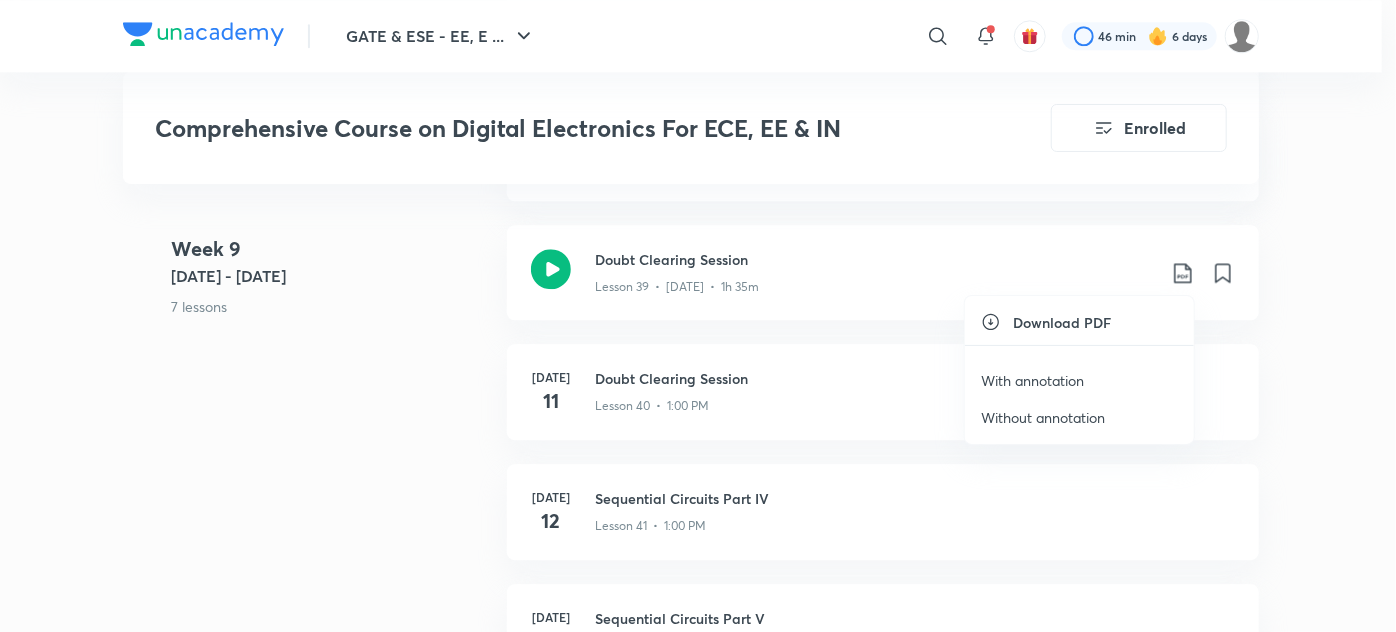 click on "With annotation" at bounding box center [1032, 380] 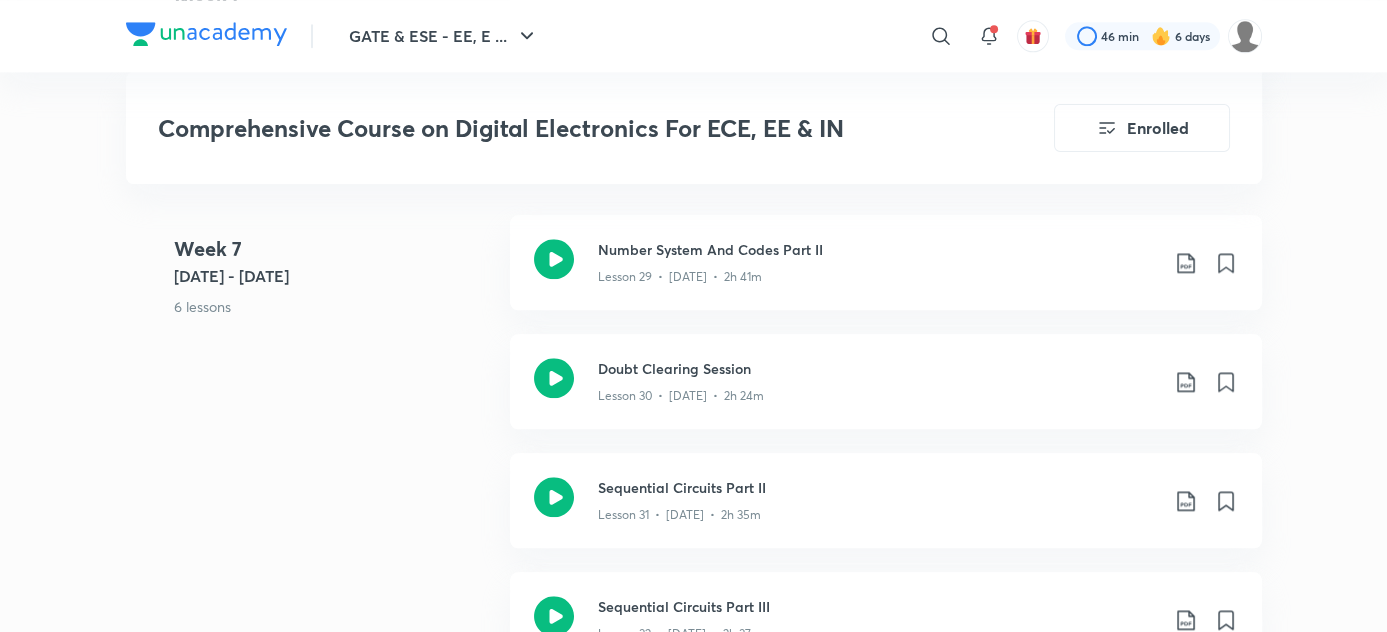 scroll, scrollTop: 5047, scrollLeft: 0, axis: vertical 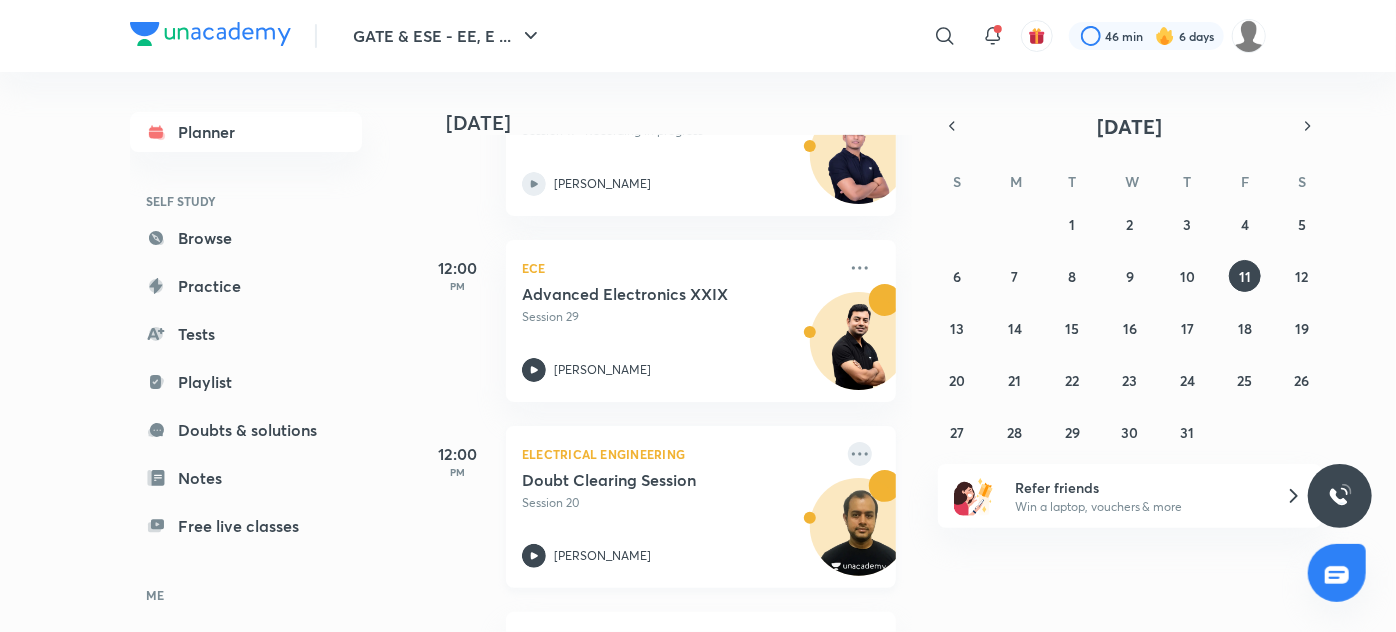 click 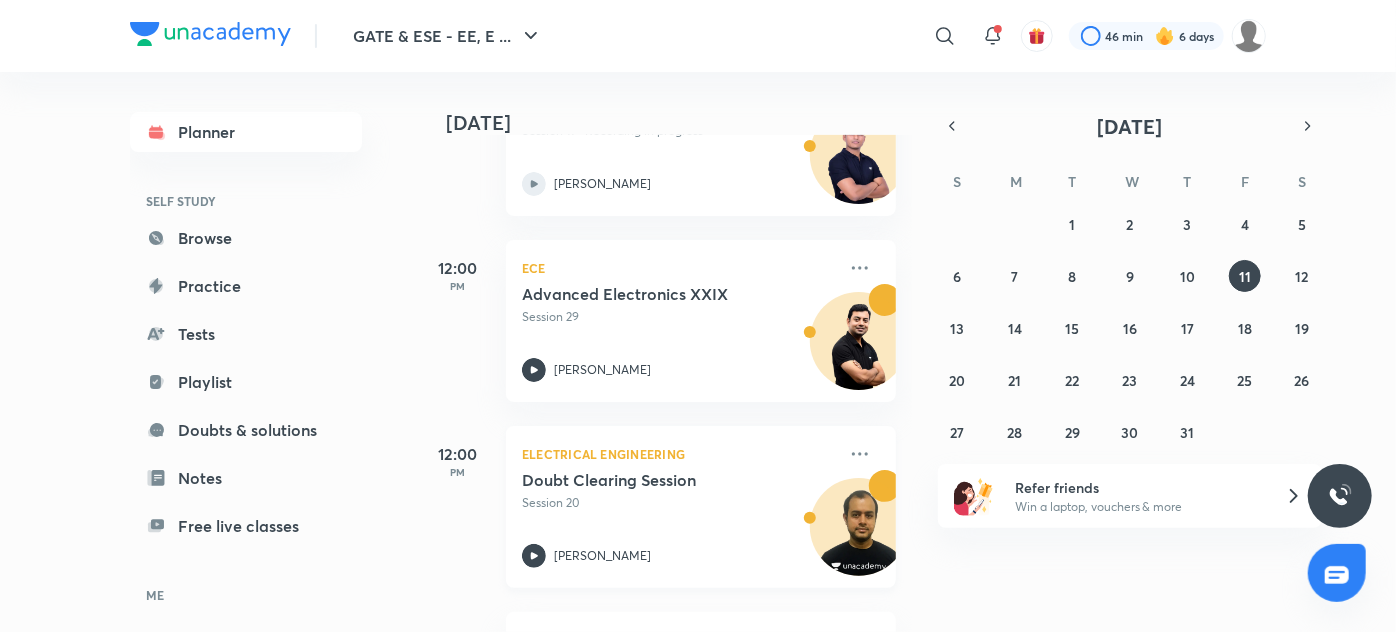 click on "Doubt Clearing Session Session 20 Ankit Goyal" at bounding box center (679, 519) 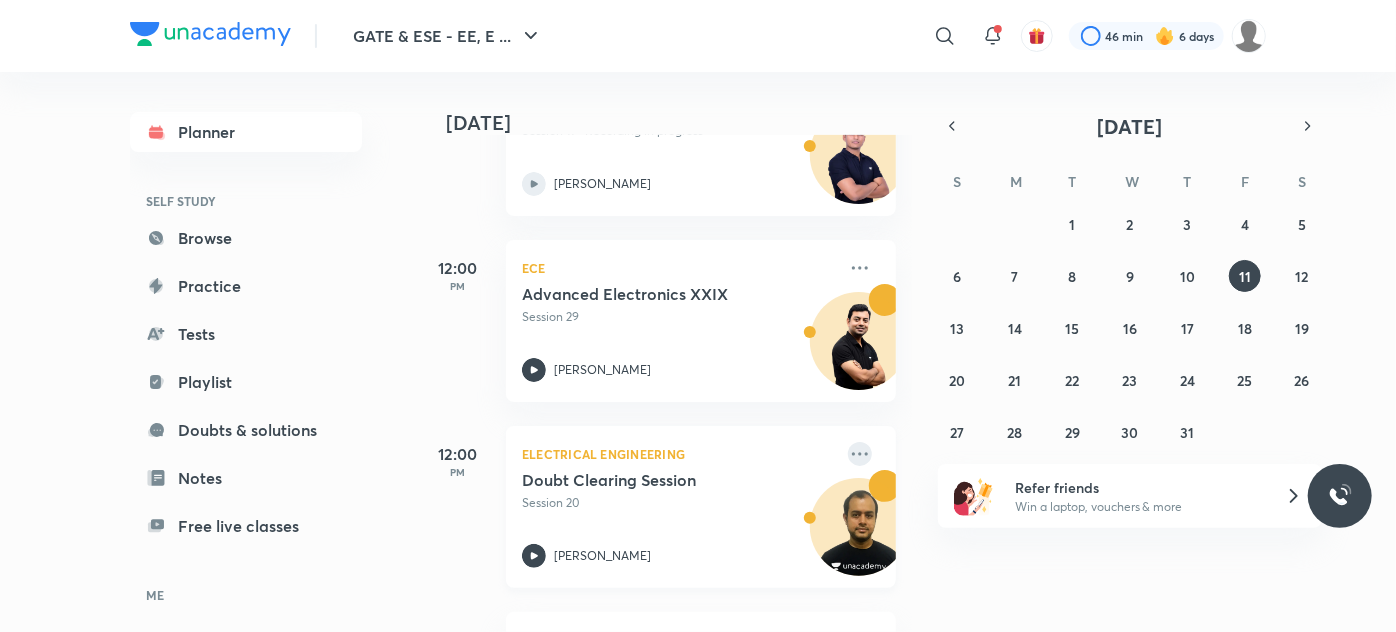 click on "Planner SELF STUDY Browse Practice Tests Playlist Doubts & solutions Notes Free live classes ME Enrollments Saved Today Today Good morning, Palak You have 8 events today Give us your feedback on learning with Unacademy Your word will help make Unacademy better 7:00 AM Electrical Engineering Speed Control 1 Session 11 • Recording in progress Mayank Sahu 12:00 PM ECE Advanced Electronics XXIX Session 29 Shishir Kumar Das 12:00 PM Electrical Engineering Doubt Clearing Session Session 20 Ankit Goyal 1:00 PM Electrical Engineering Doubt Clearing Session Session 55 Aditya Kanwal 5:00 PM ECE Orentation process Session 1 Vishal Soni 5:00 PM Instrumentation Engineering Fourier Transform - Part I Session 12 Manoj Singh Chauhan 7:00 PM GA,GS and Mathematics STATISTICS - PART I Session 64 Vishal Soni 9:00 PM ECE Power conservation Principle Session 11 B V Reddy July 2025 S M T W T F S 29 30 1 2 3 4 5 6 7 8 9 10 11 12 13 14 15 16 17 18 19 20 21 22 23 24 25 26 27 28 29 30 31 1 2 Refer friends" at bounding box center (698, 352) 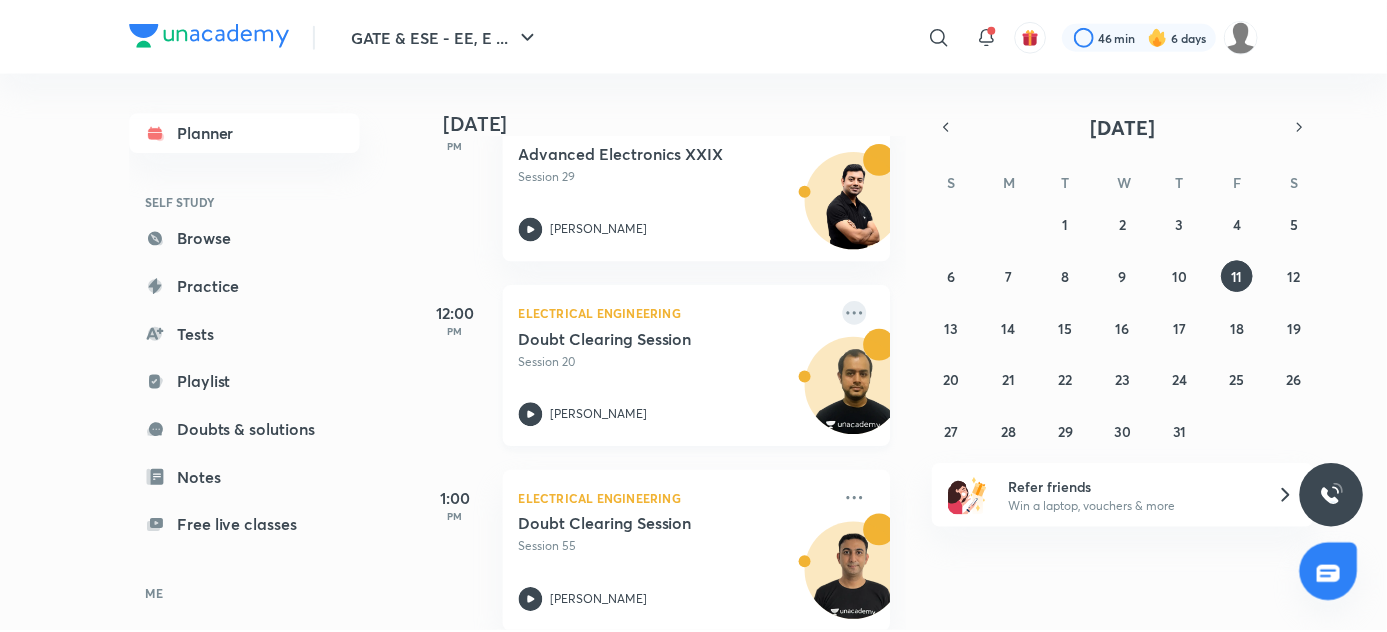 scroll, scrollTop: 524, scrollLeft: 0, axis: vertical 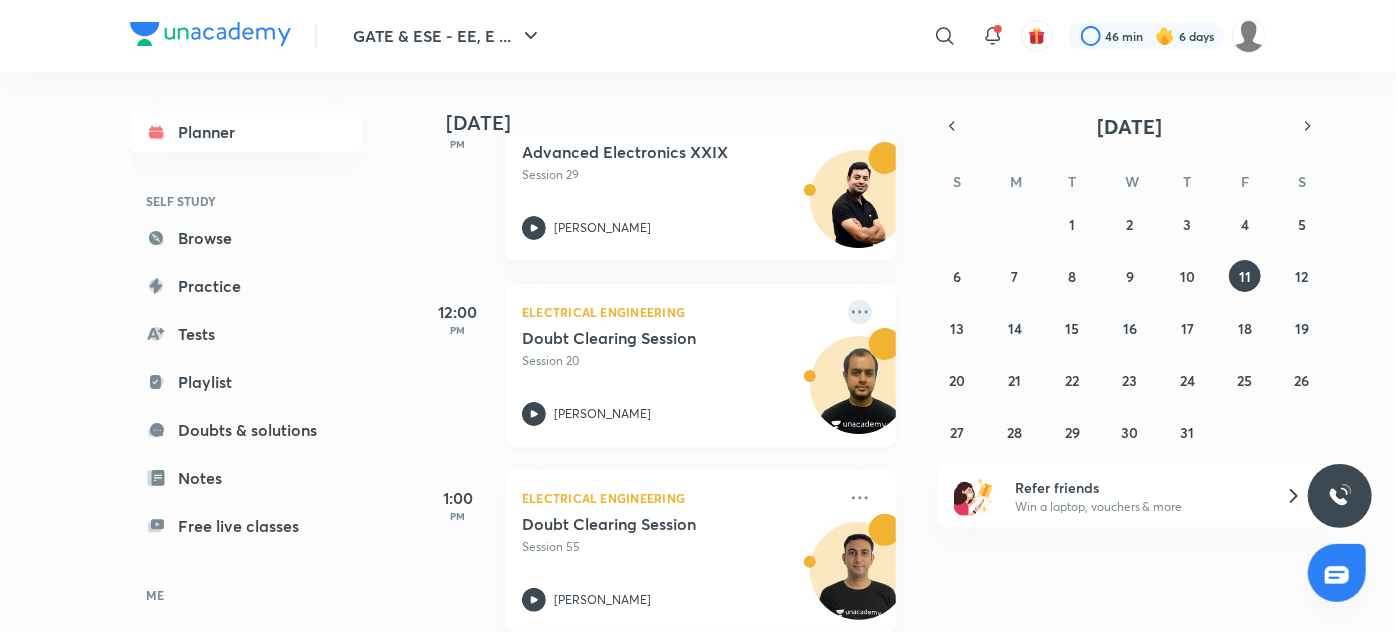 click 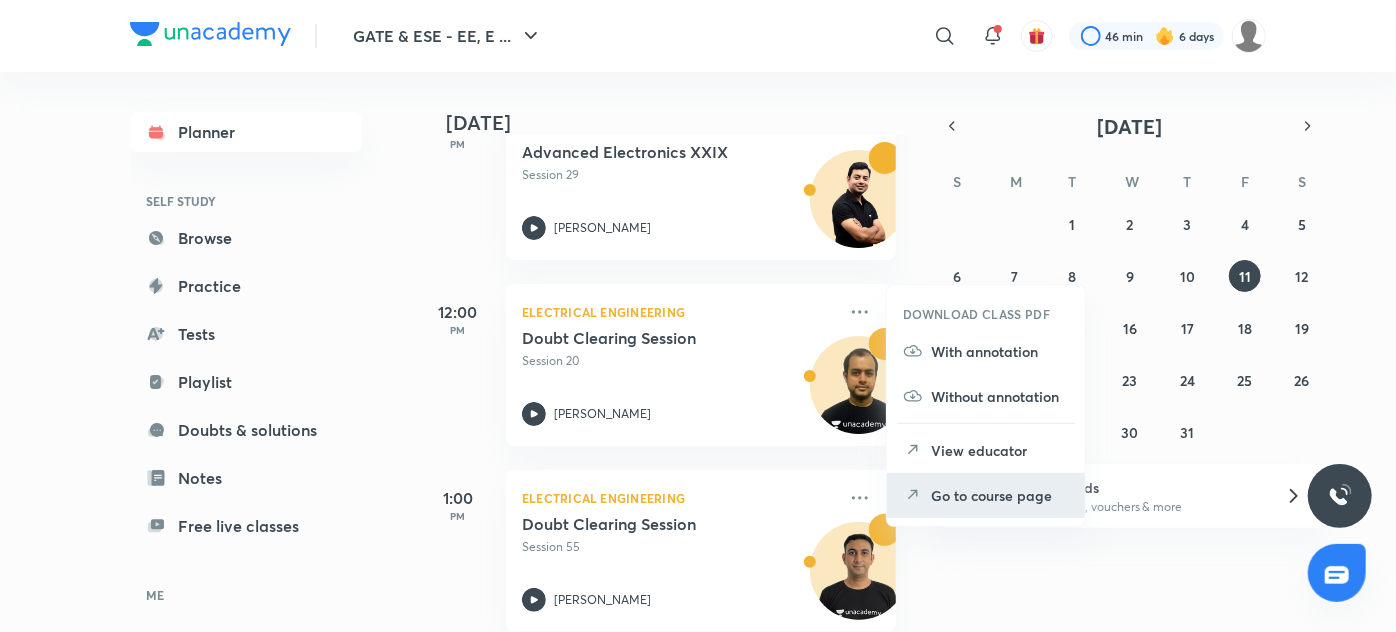 click on "Go to course page" at bounding box center (1000, 495) 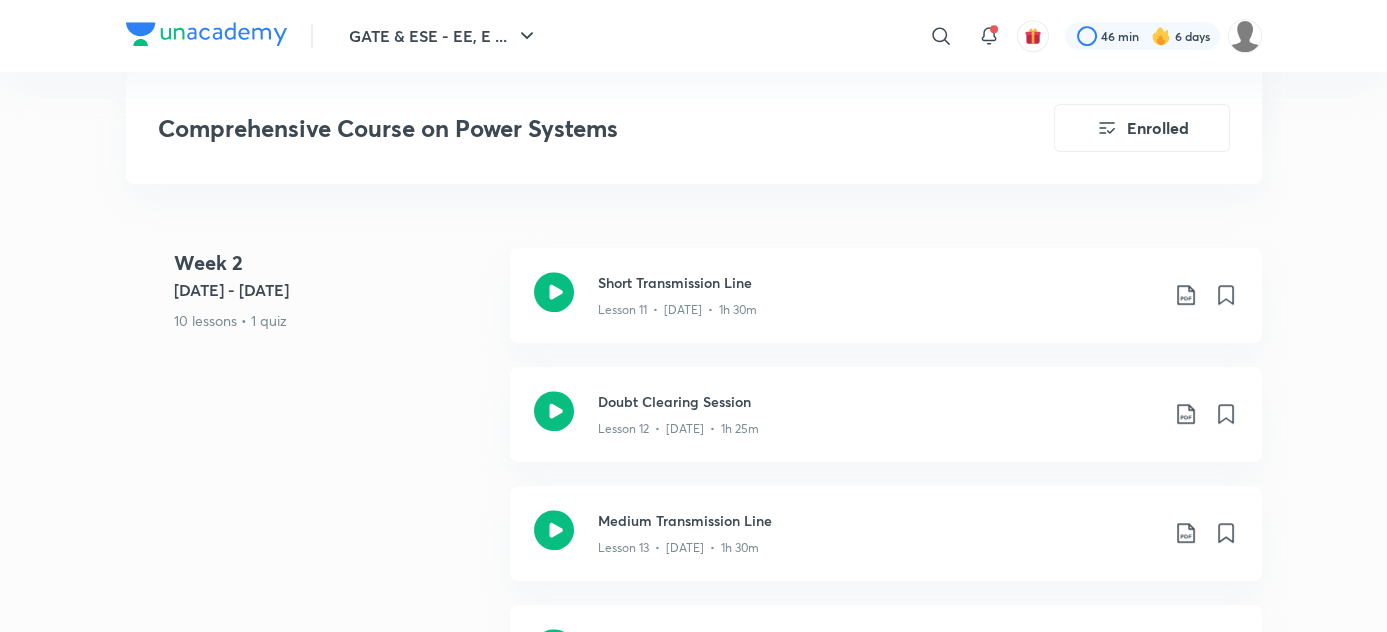 scroll, scrollTop: 2028, scrollLeft: 0, axis: vertical 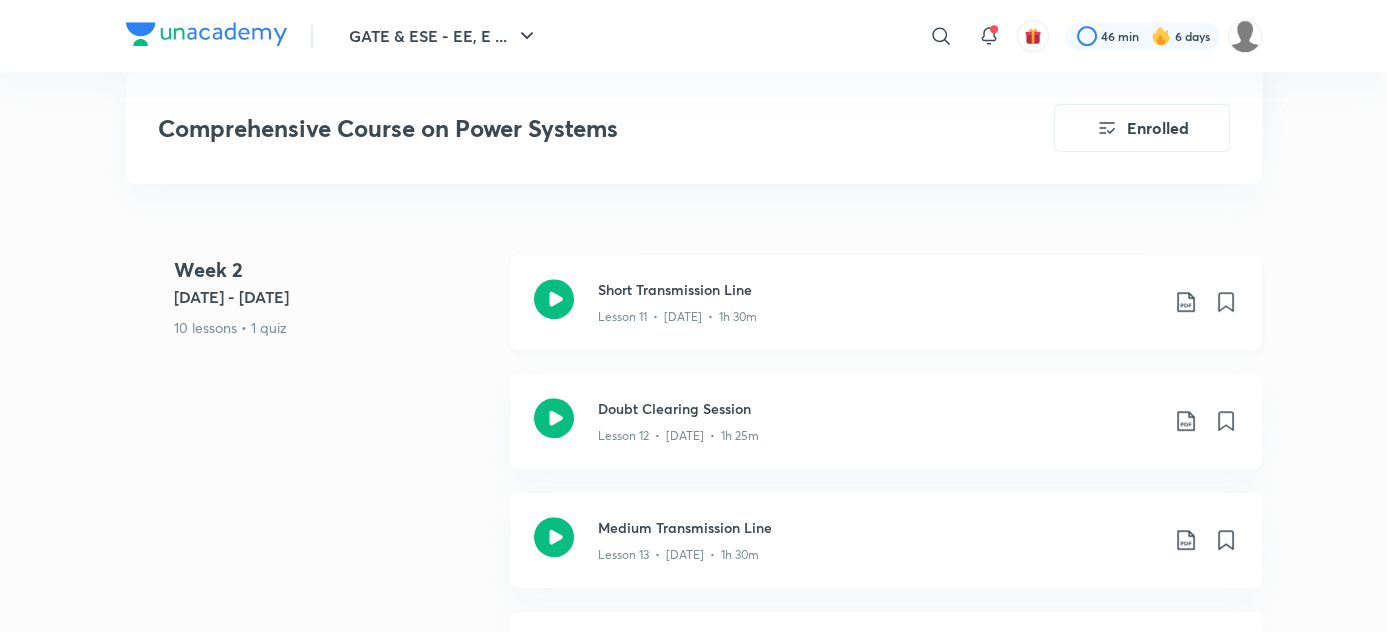 click on "Lesson 11  •  Aug 30  •  1h 30m" at bounding box center [677, -1208] 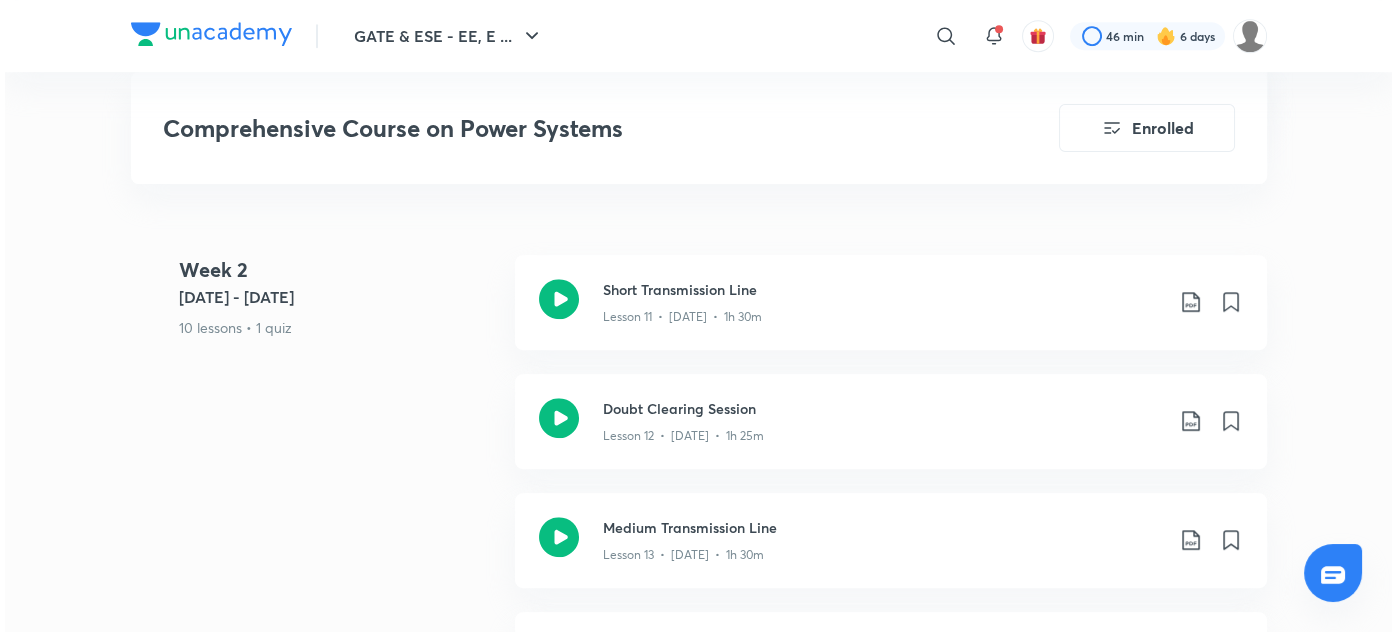 scroll, scrollTop: 0, scrollLeft: 0, axis: both 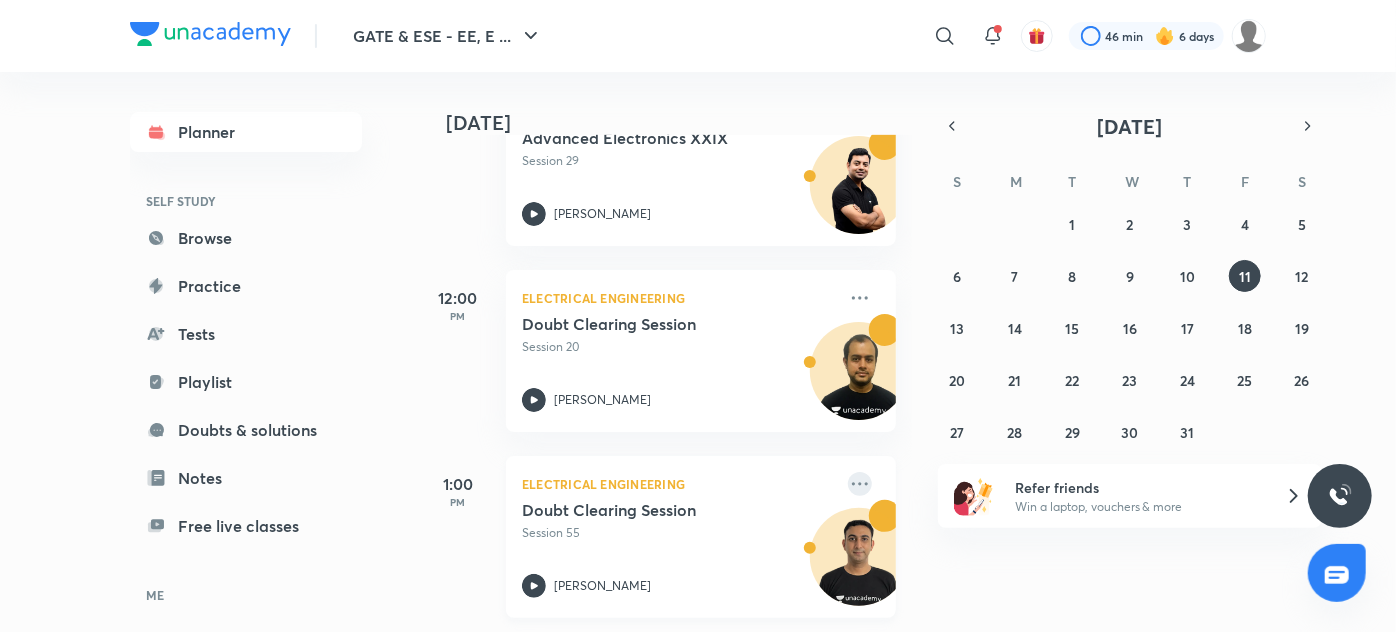 click 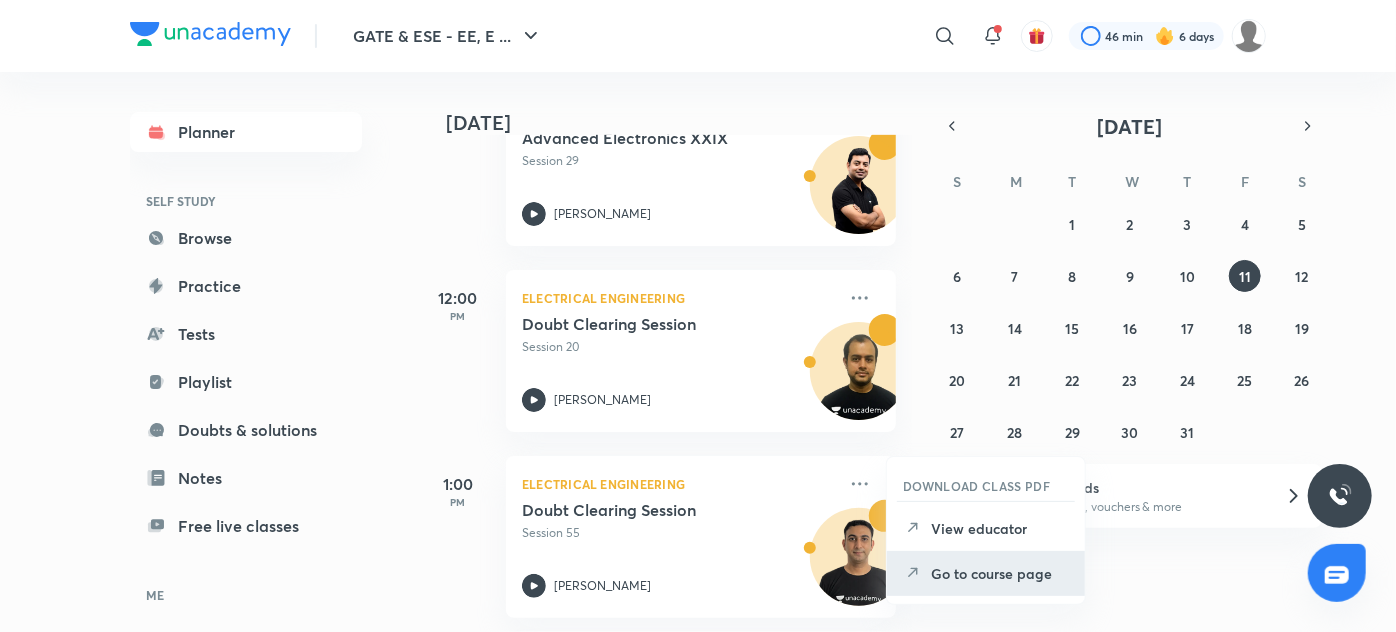 click on "Go to course page" at bounding box center [1000, 573] 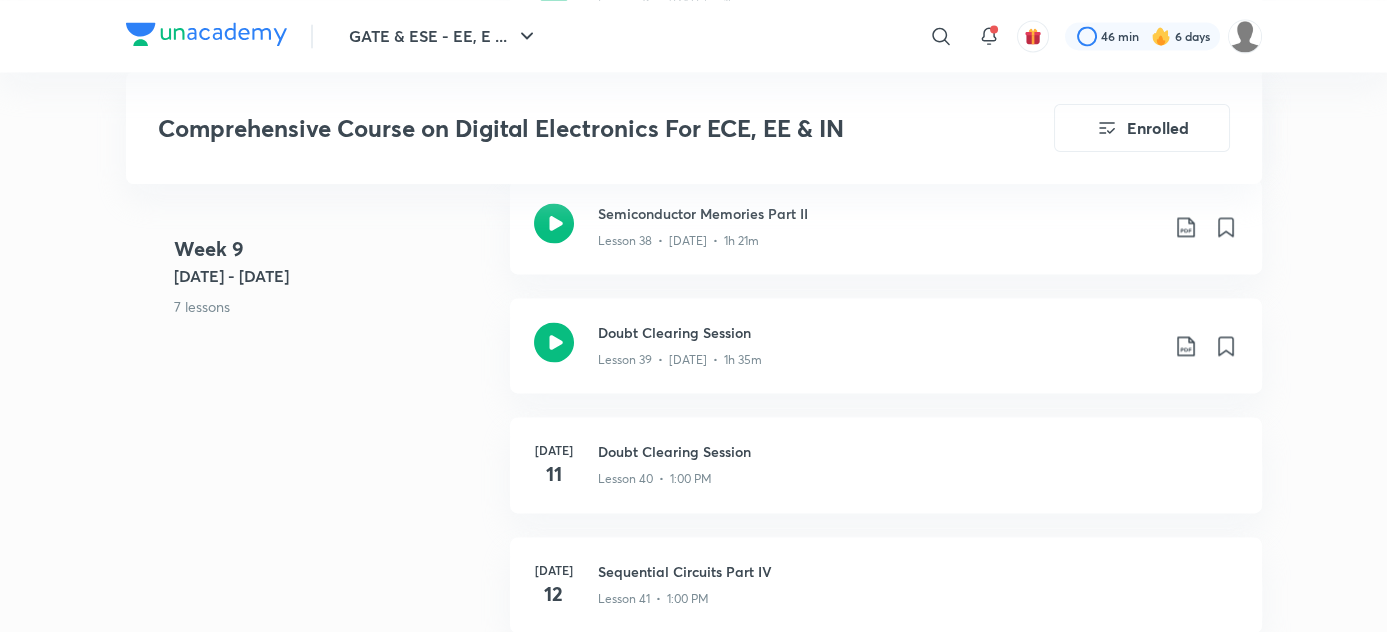 scroll, scrollTop: 6371, scrollLeft: 0, axis: vertical 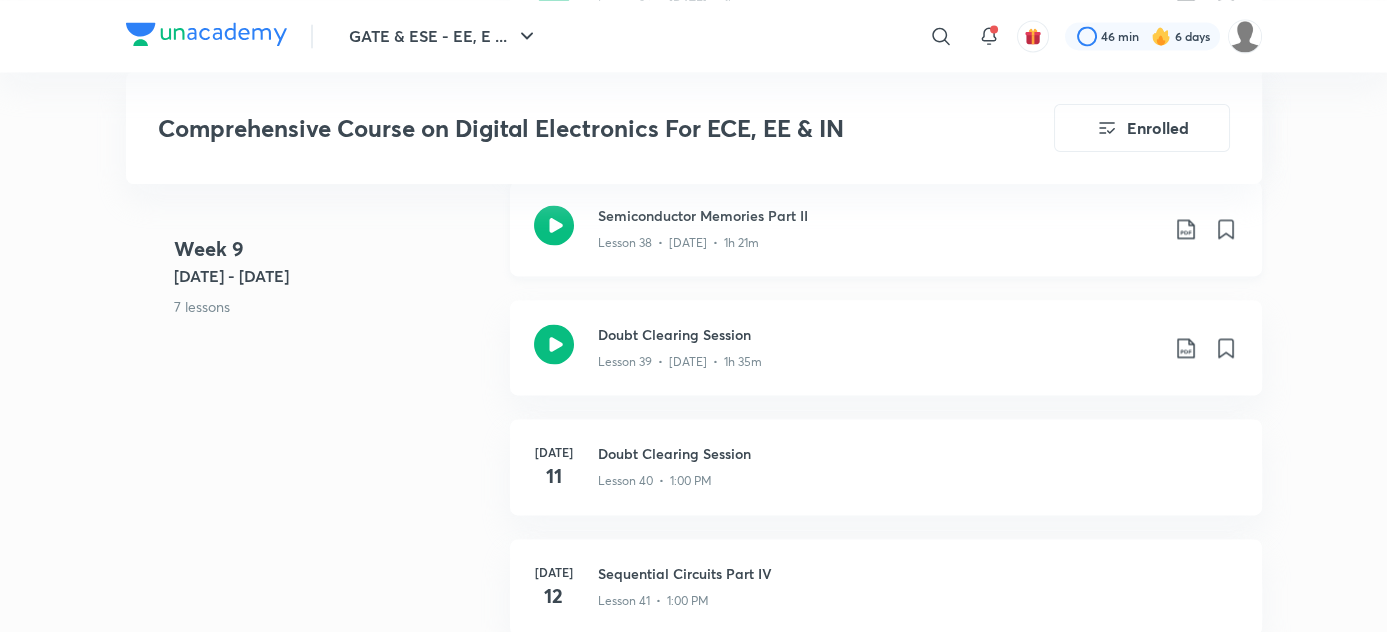 click 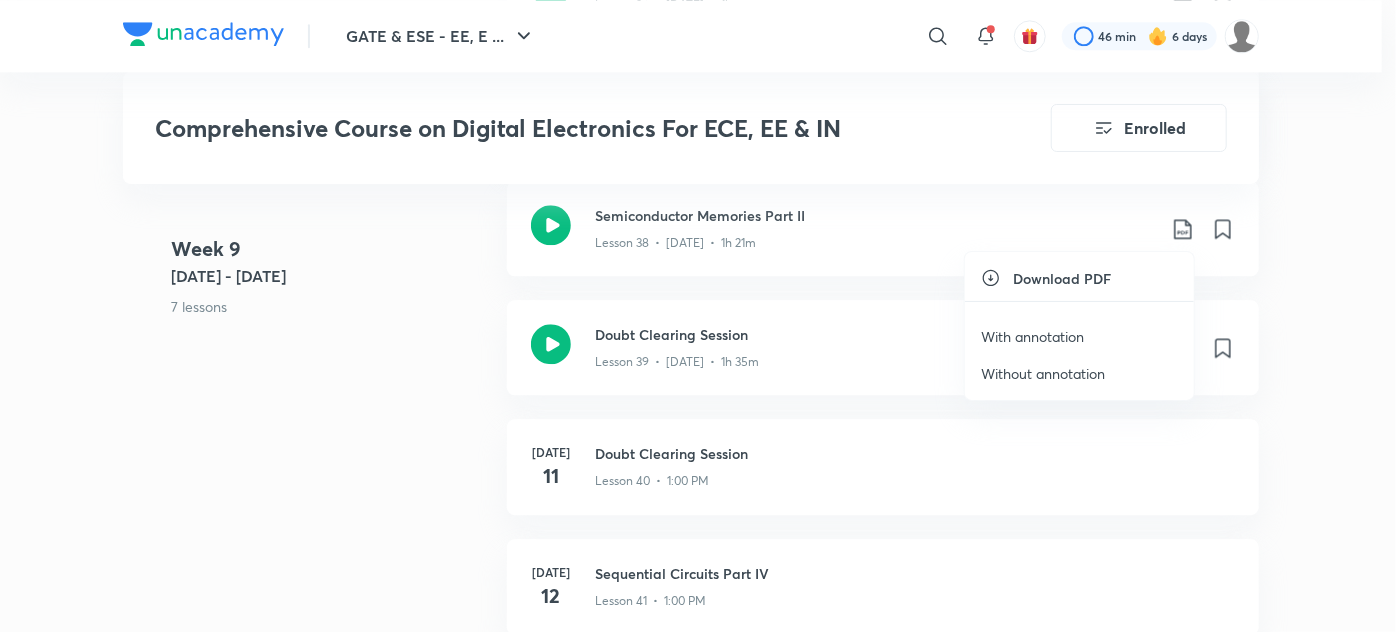 click on "With annotation" at bounding box center [1079, 336] 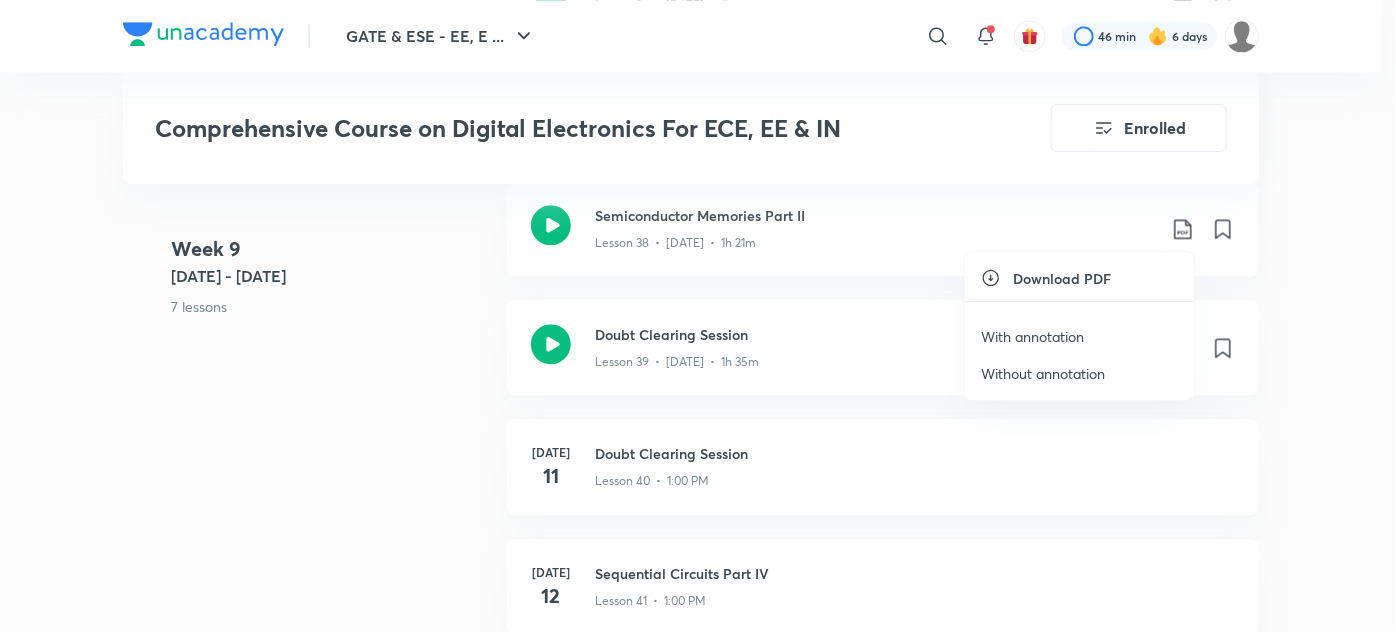 click on "With annotation" at bounding box center (1032, 336) 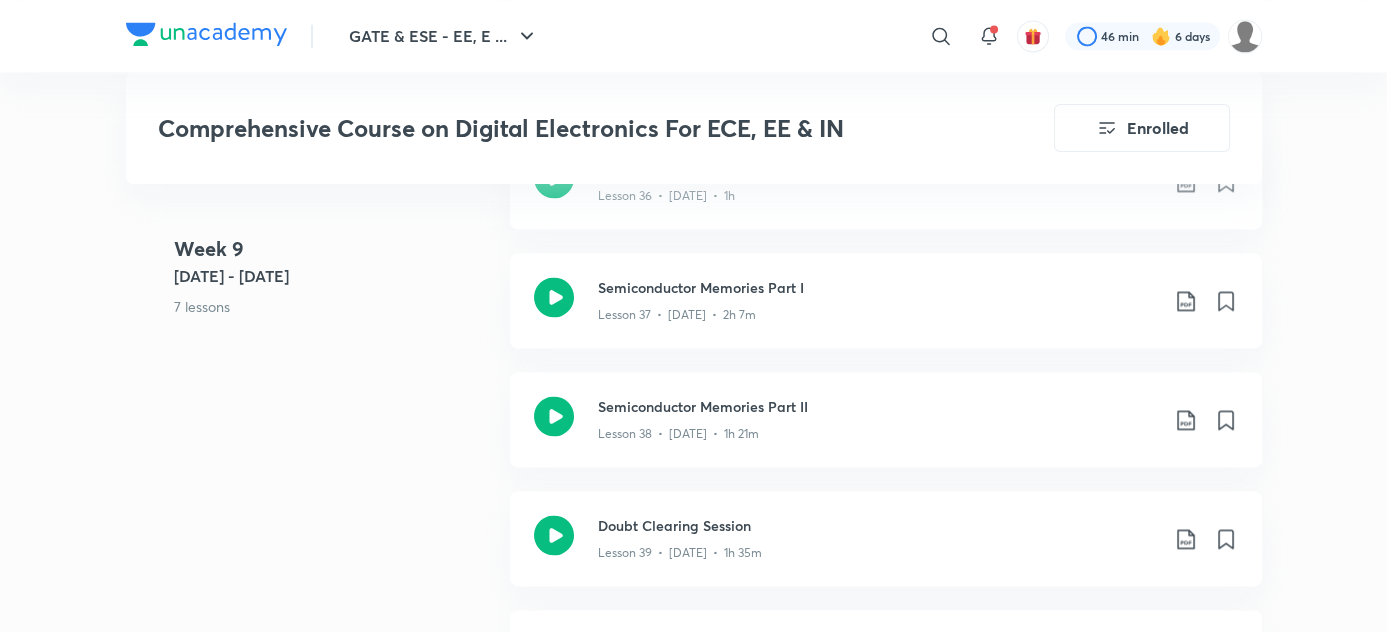 scroll, scrollTop: 6178, scrollLeft: 0, axis: vertical 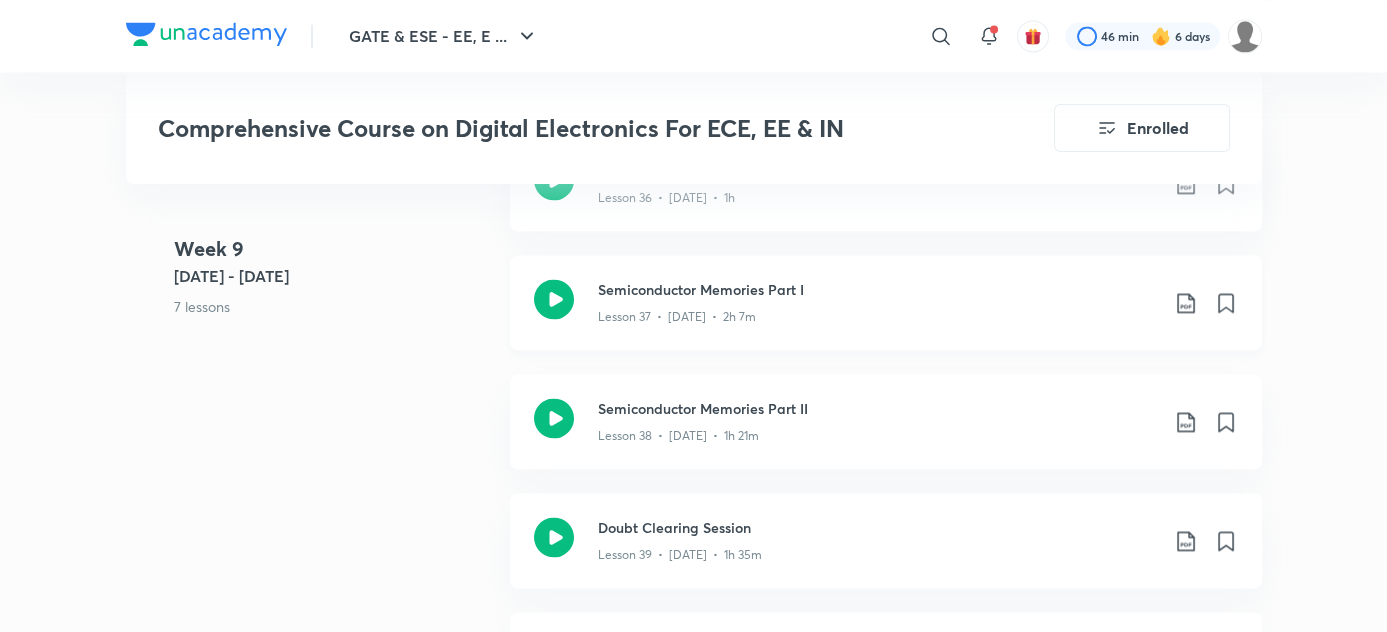 click 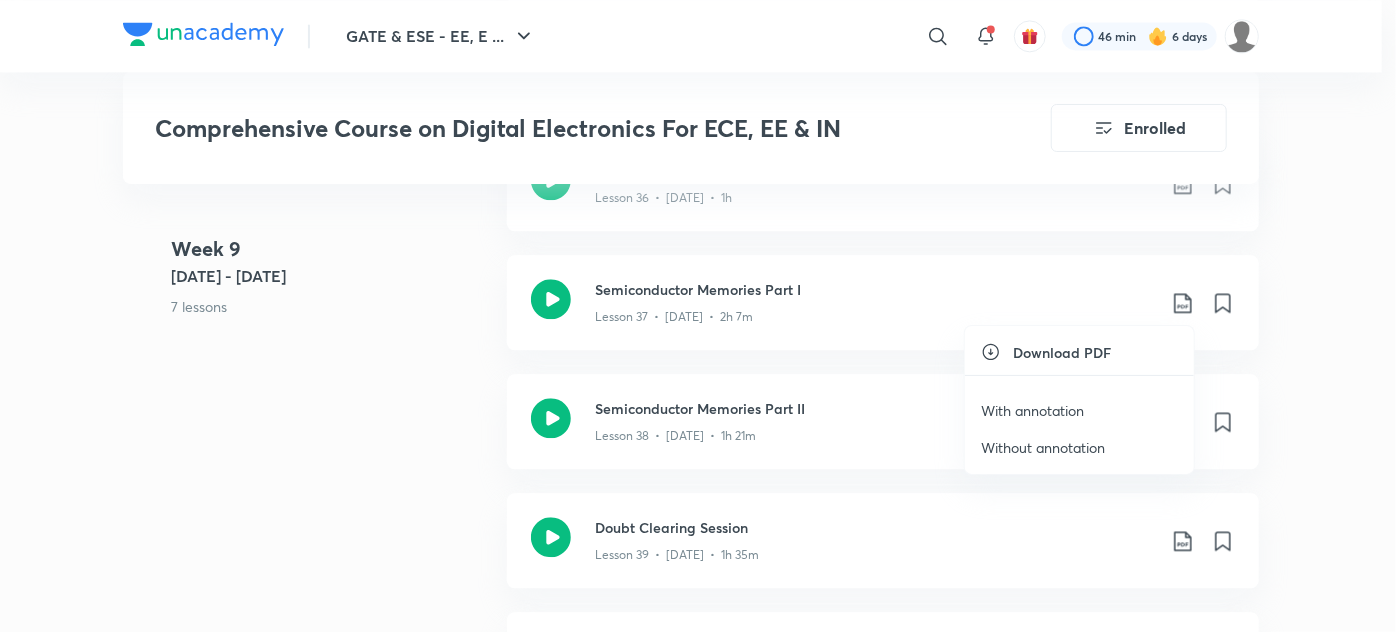 click on "With annotation" at bounding box center [1032, 410] 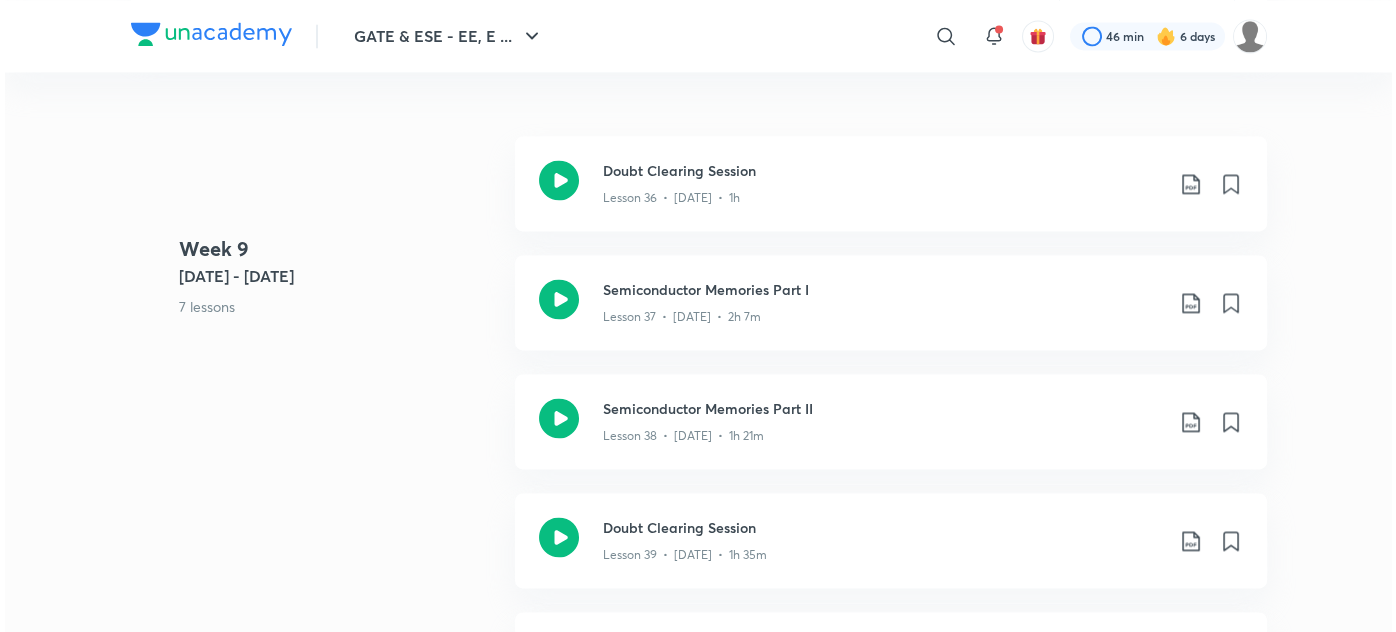 scroll, scrollTop: 0, scrollLeft: 0, axis: both 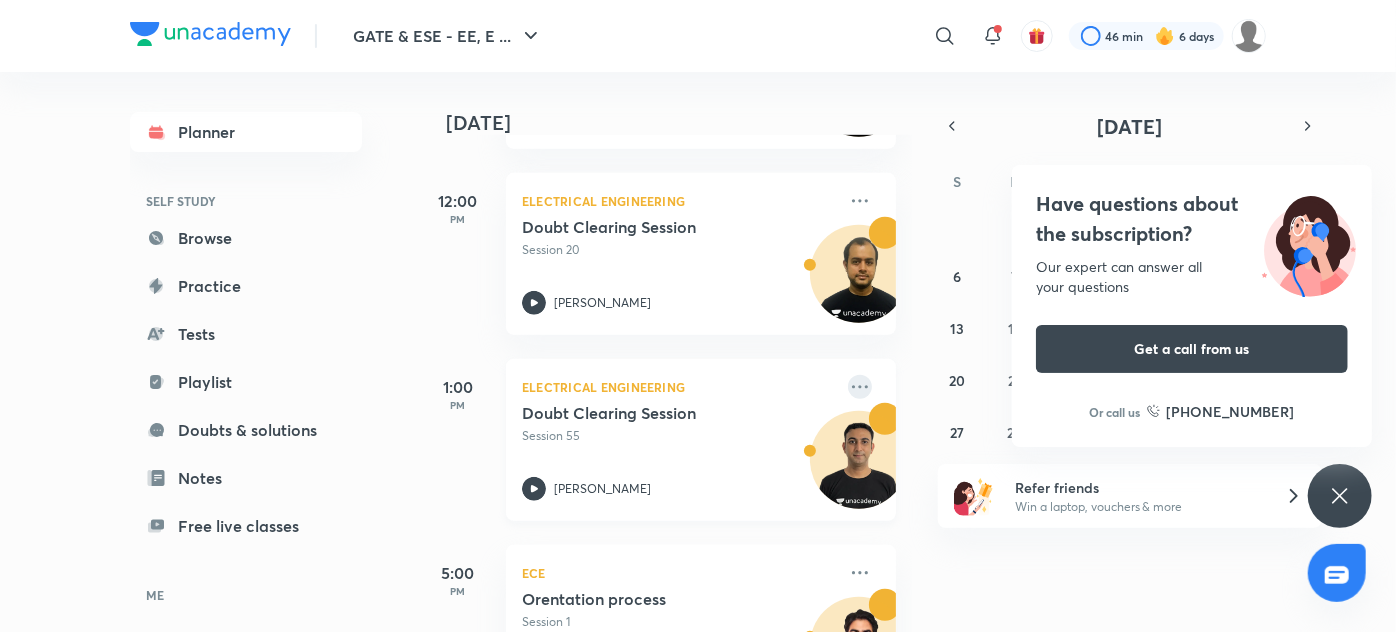 click 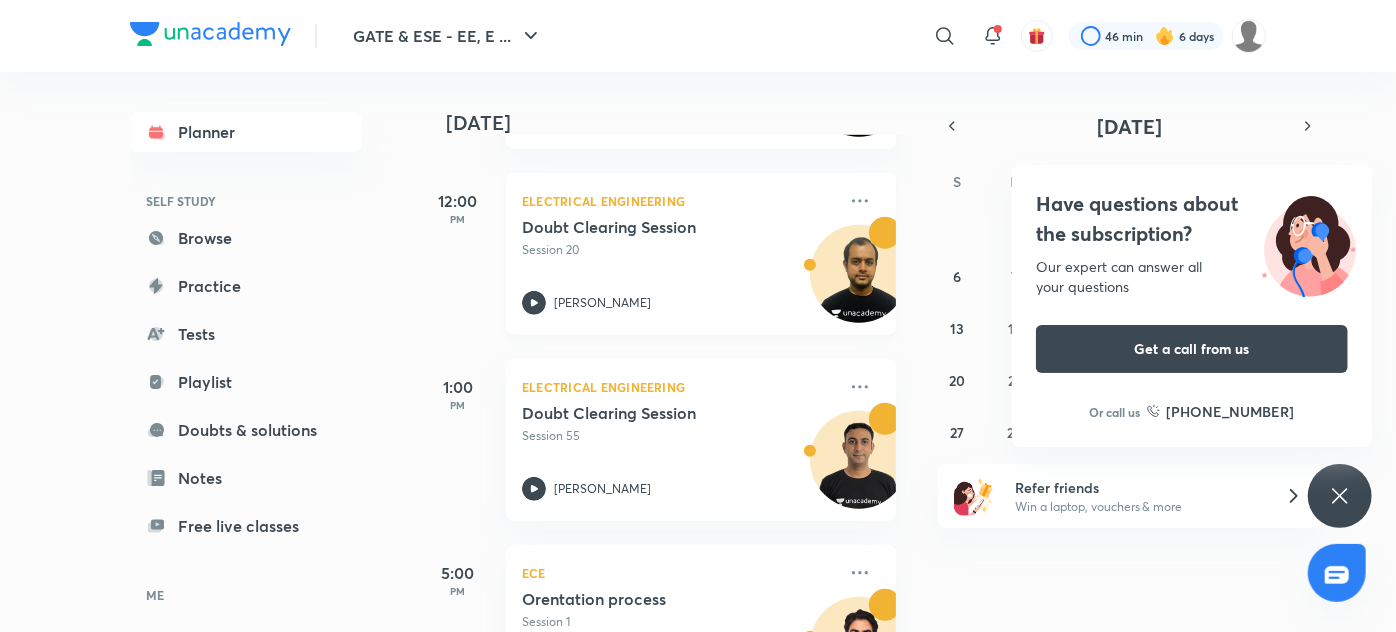 click on "Electrical Engineering Doubt Clearing Session Session 20 Ankit Goyal" at bounding box center (701, 254) 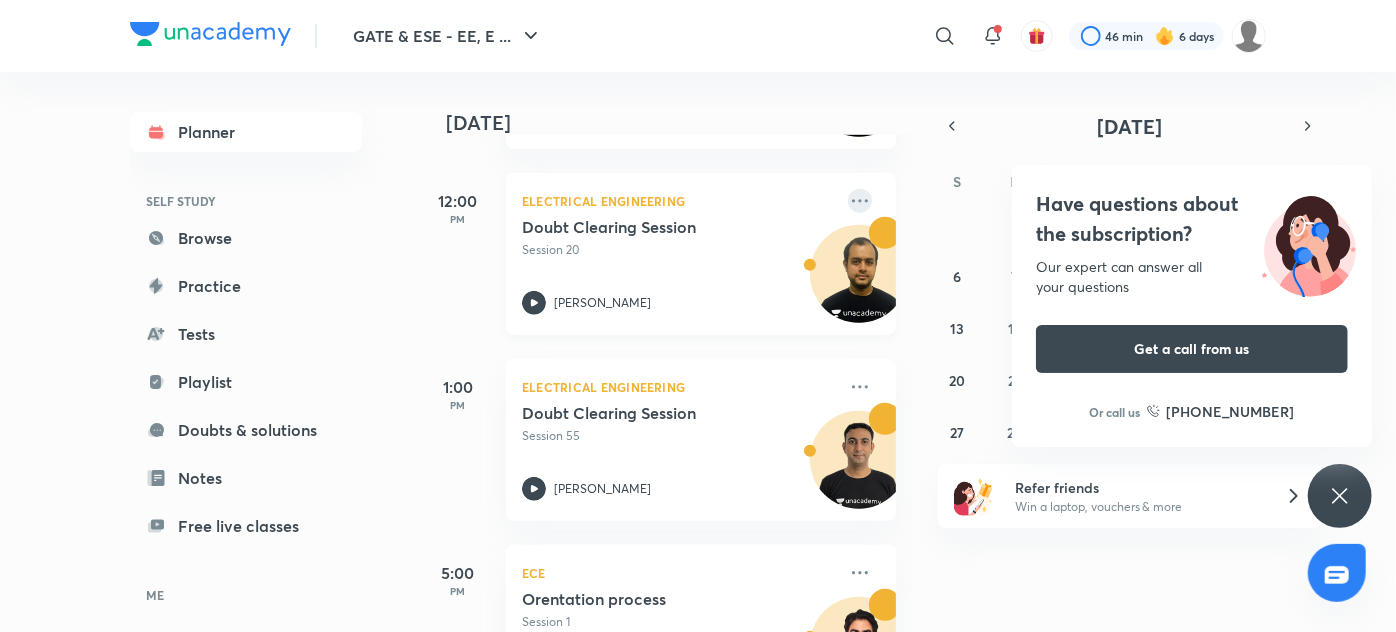 click 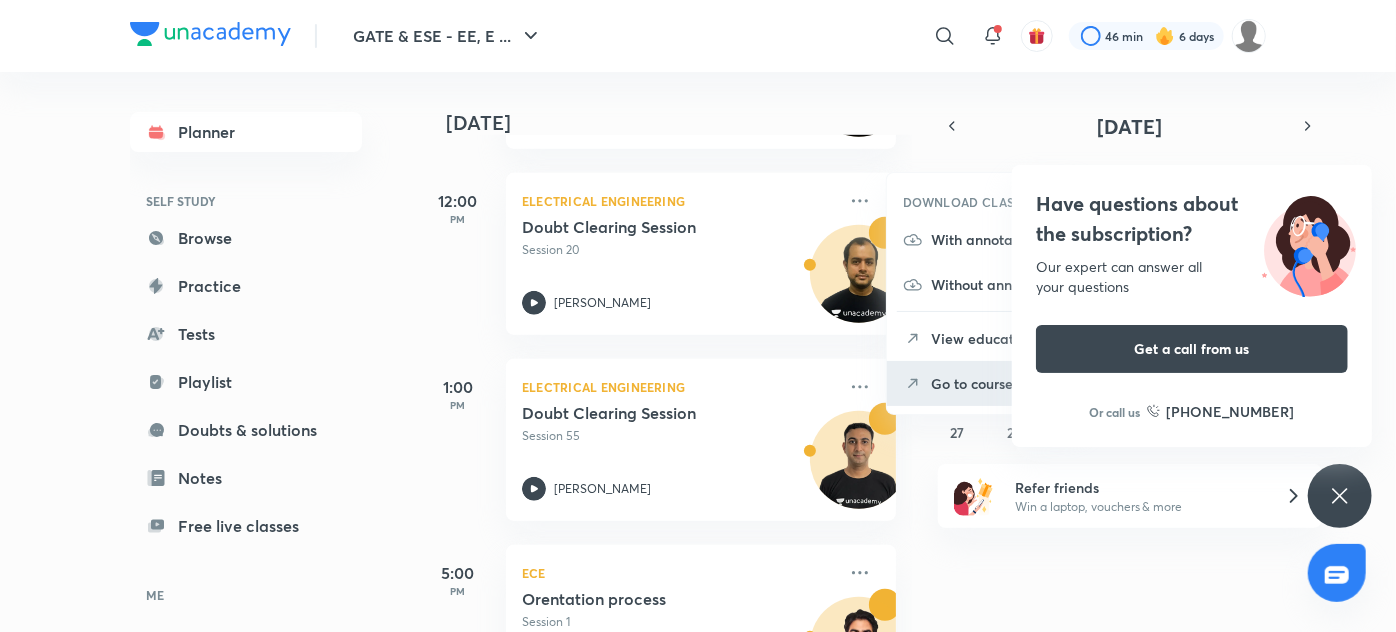 click on "Go to course page" at bounding box center [1000, 383] 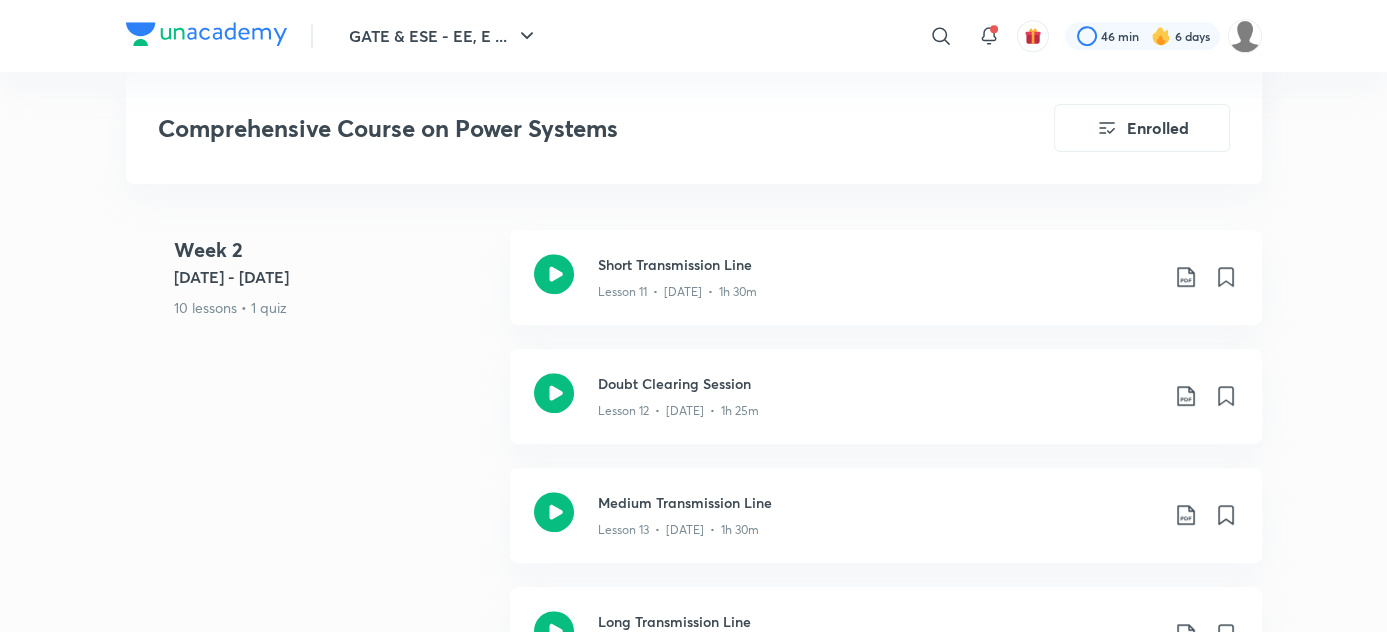 scroll, scrollTop: 2057, scrollLeft: 0, axis: vertical 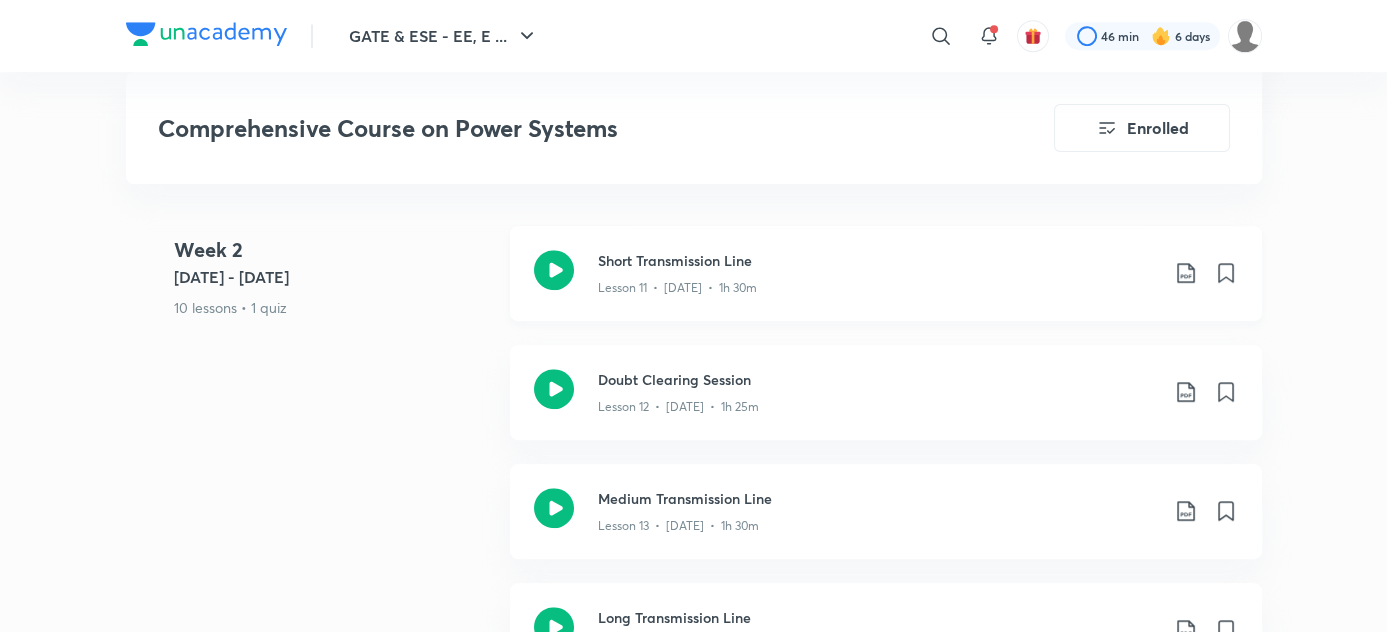 click on "Lesson 11  •  Aug 30  •  1h 30m" at bounding box center (878, -1241) 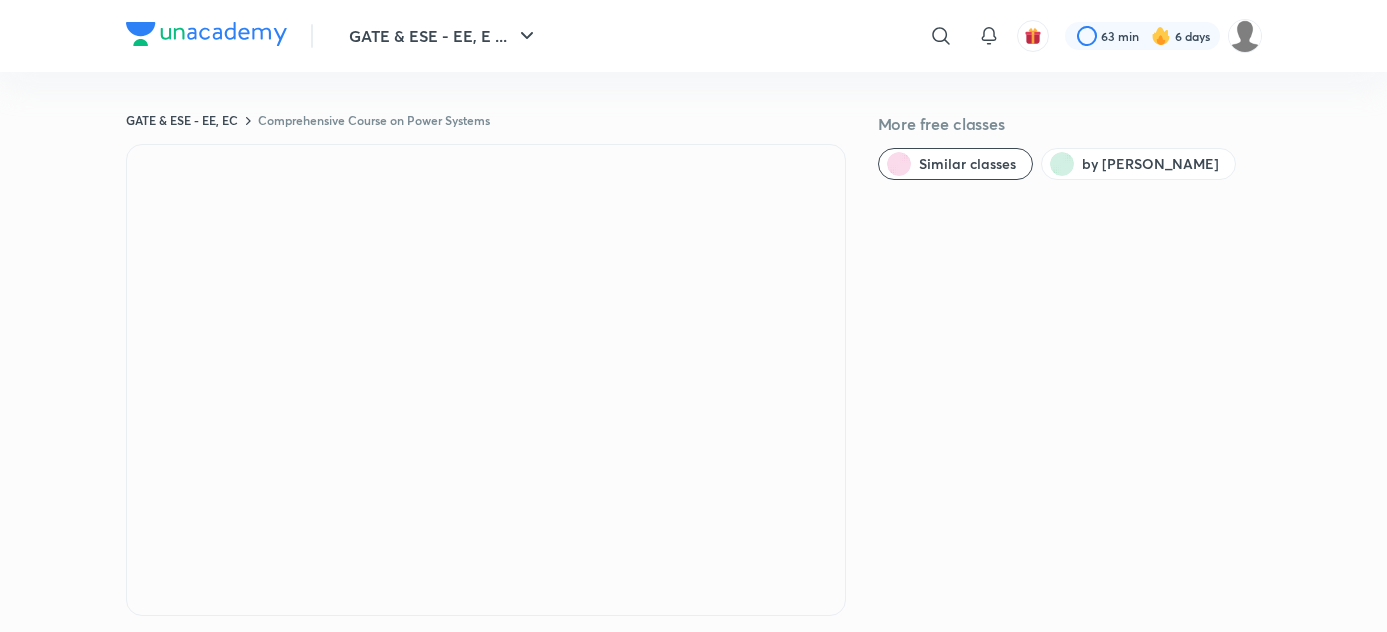 scroll, scrollTop: 0, scrollLeft: 0, axis: both 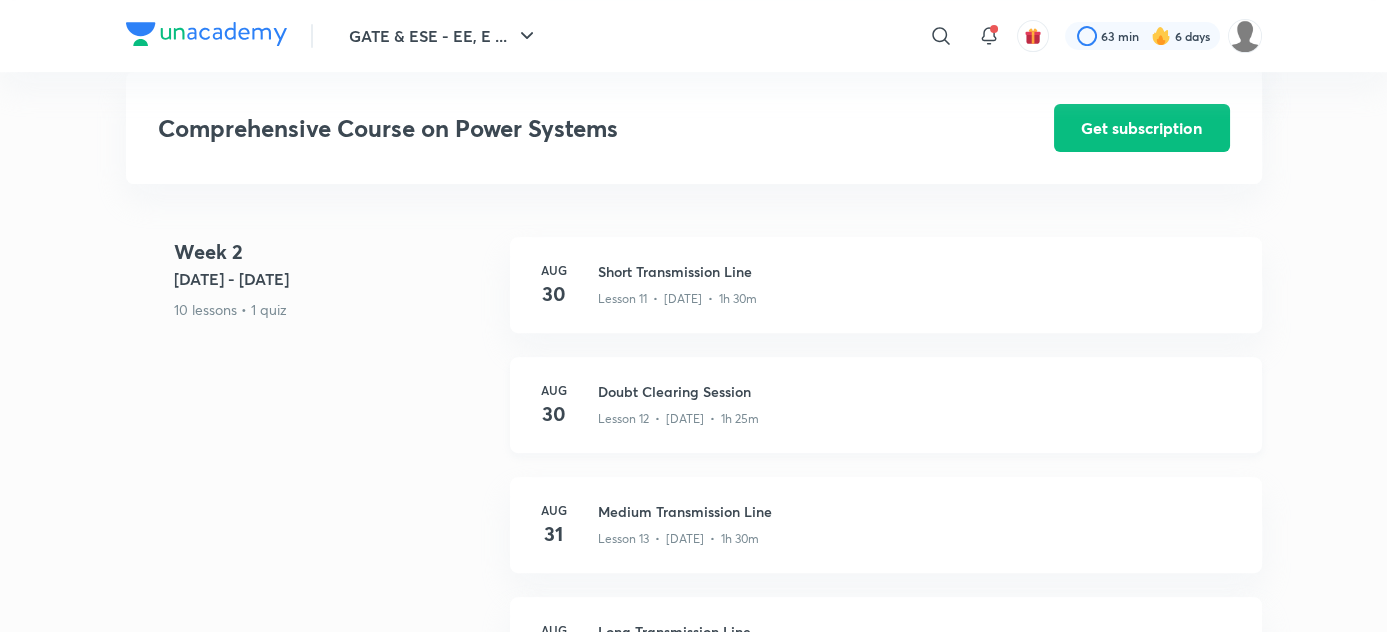 click on "Doubt Clearing Session" at bounding box center (918, 391) 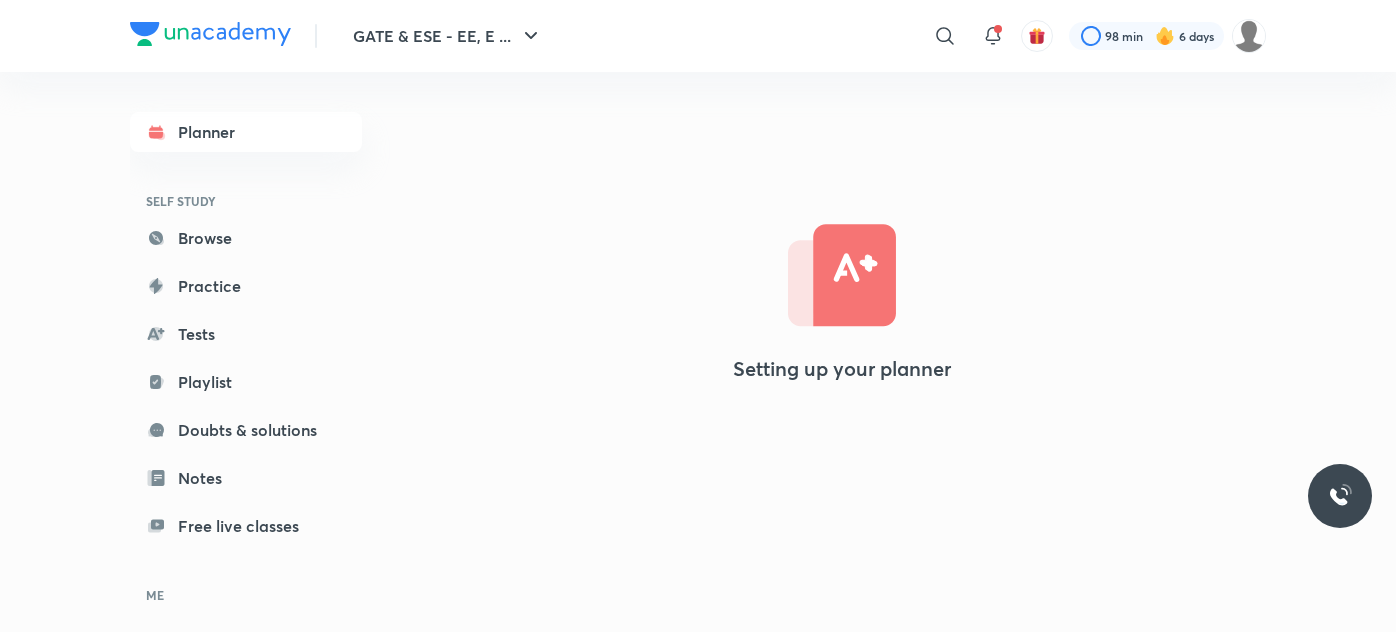 scroll, scrollTop: 0, scrollLeft: 0, axis: both 